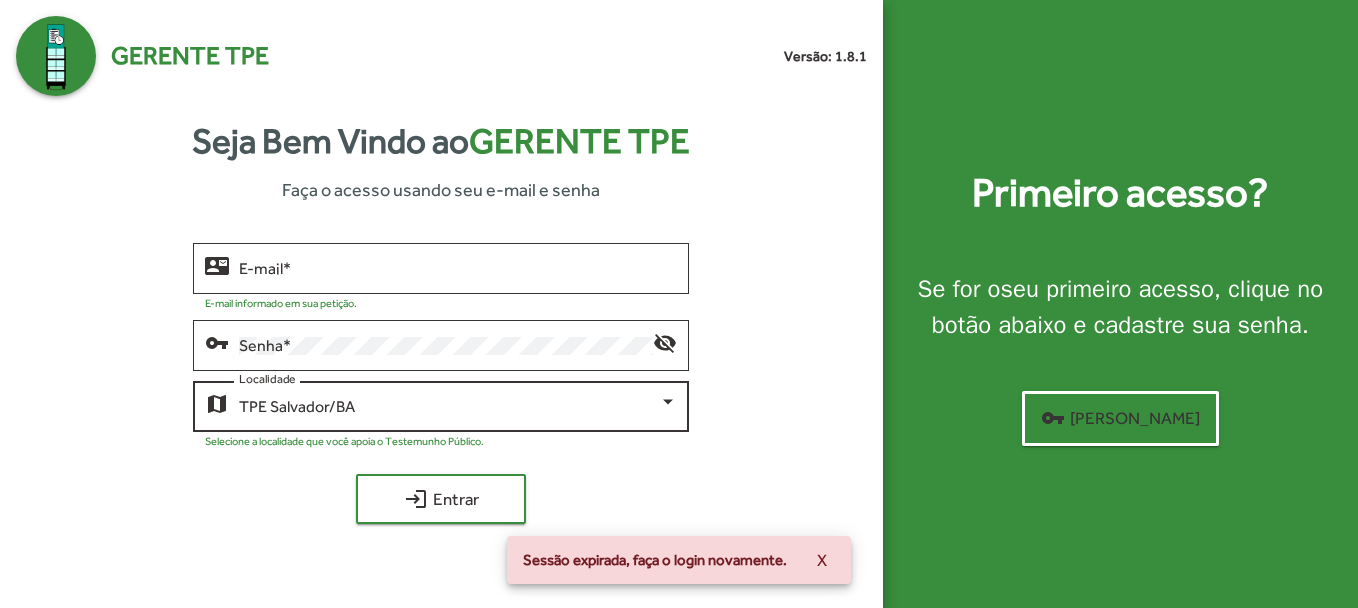scroll, scrollTop: 0, scrollLeft: 0, axis: both 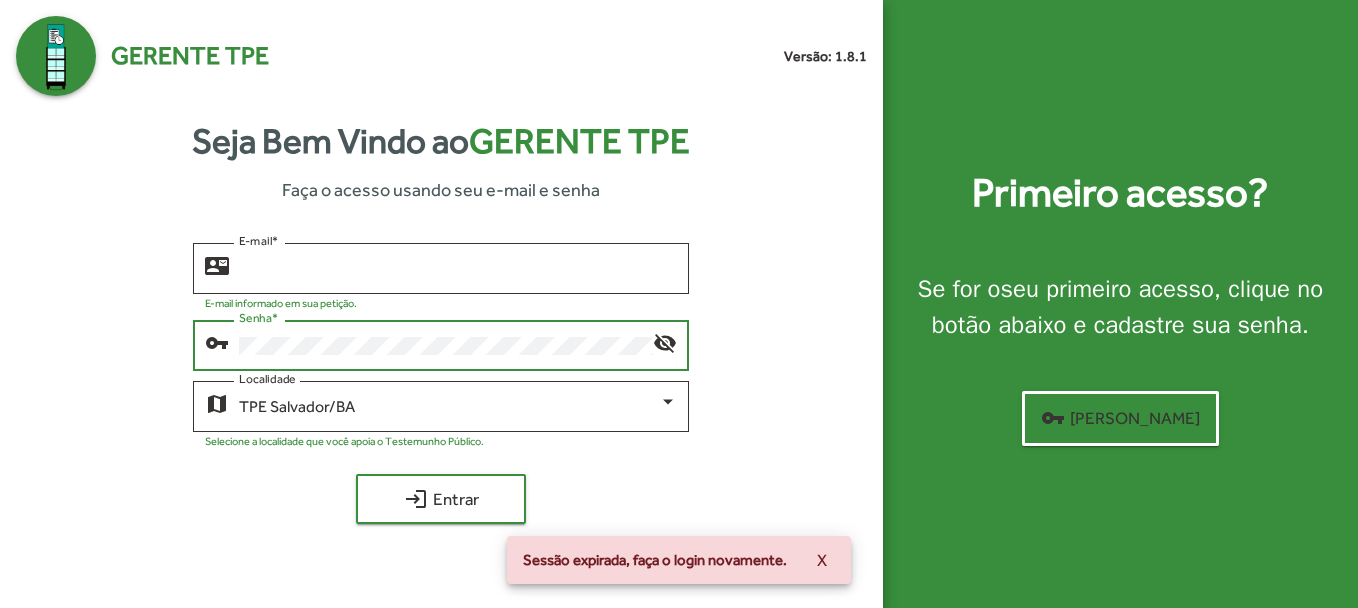 type on "**********" 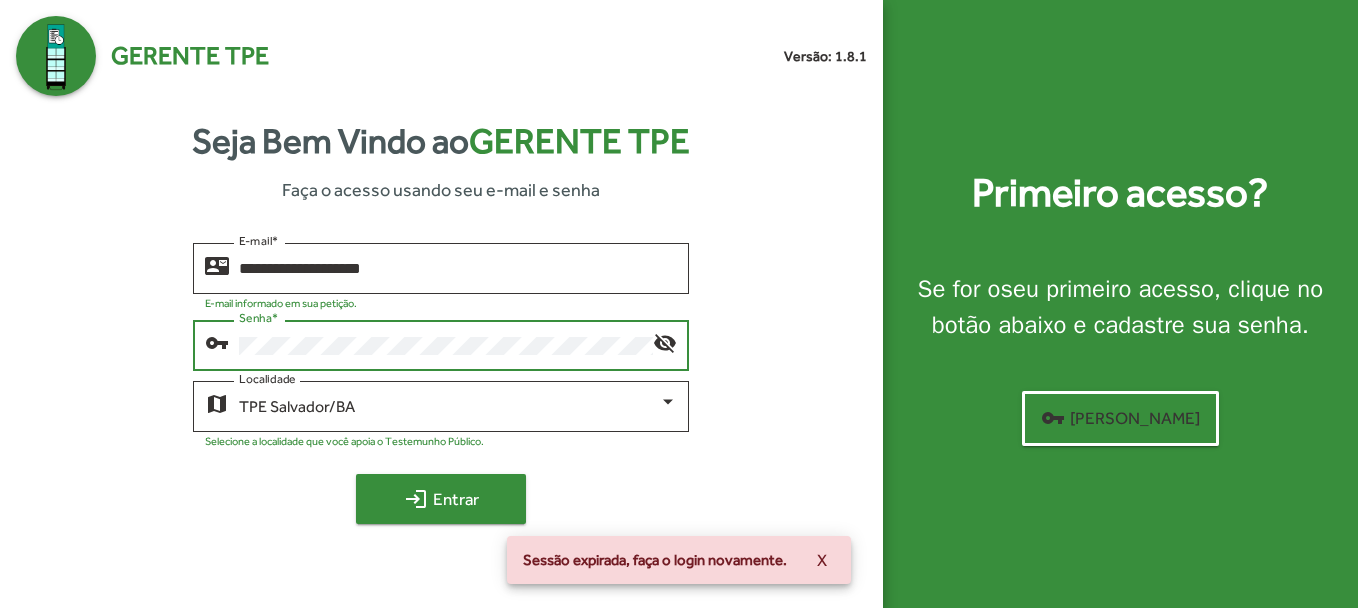 click on "login  Entrar" 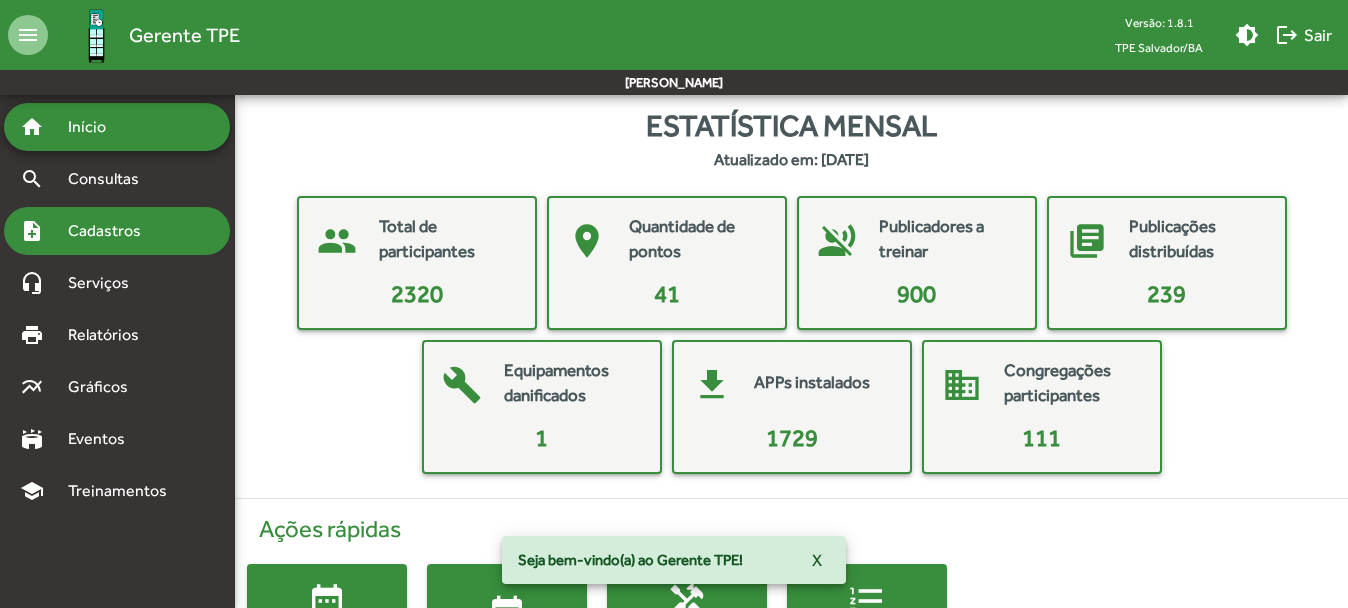 click on "Cadastros" at bounding box center (111, 231) 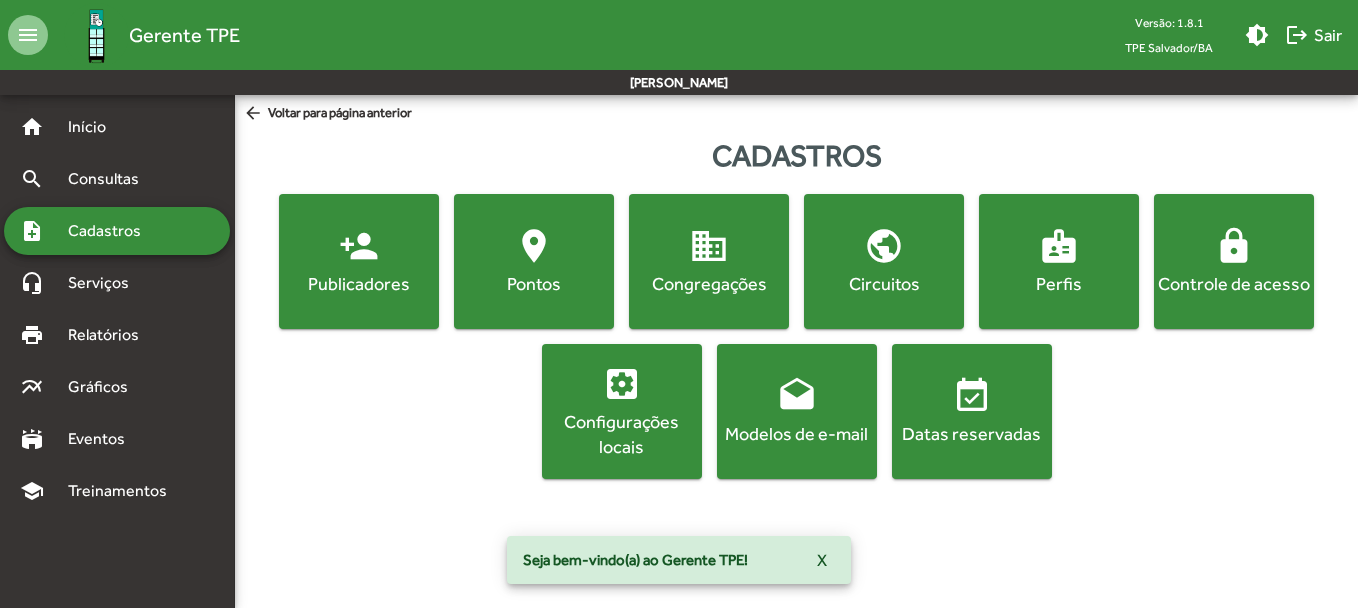 click on "person_add" 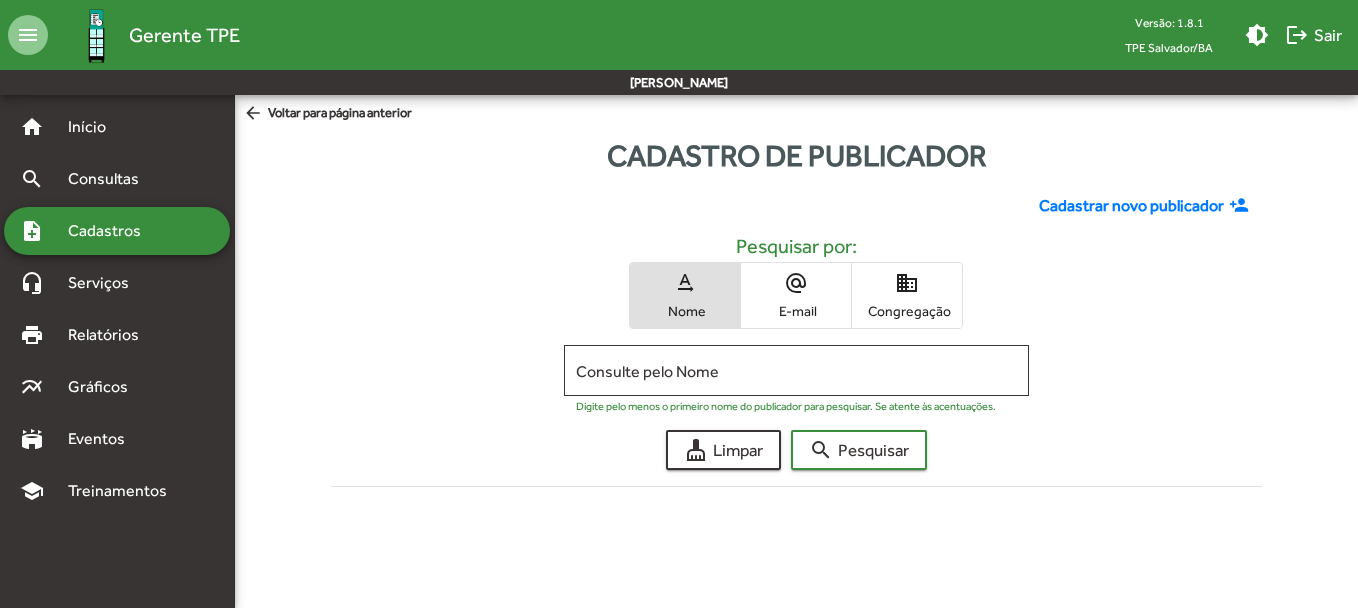 click on "Cadastrar novo publicador" 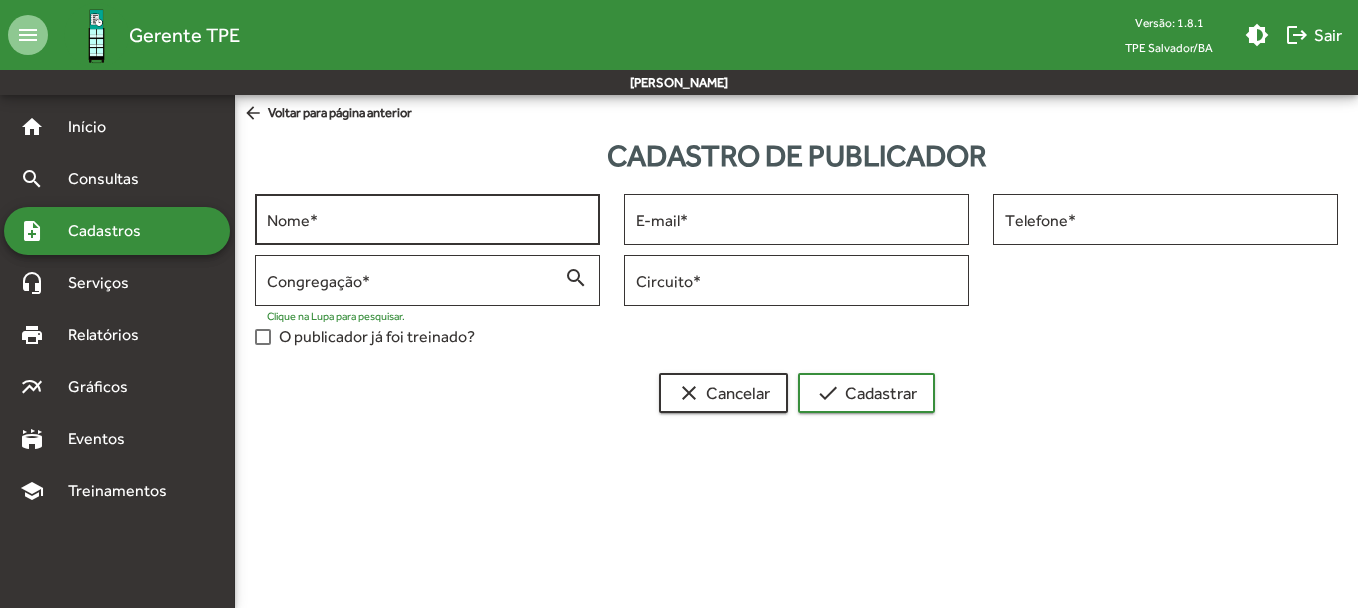 click on "Nome  *" at bounding box center [427, 220] 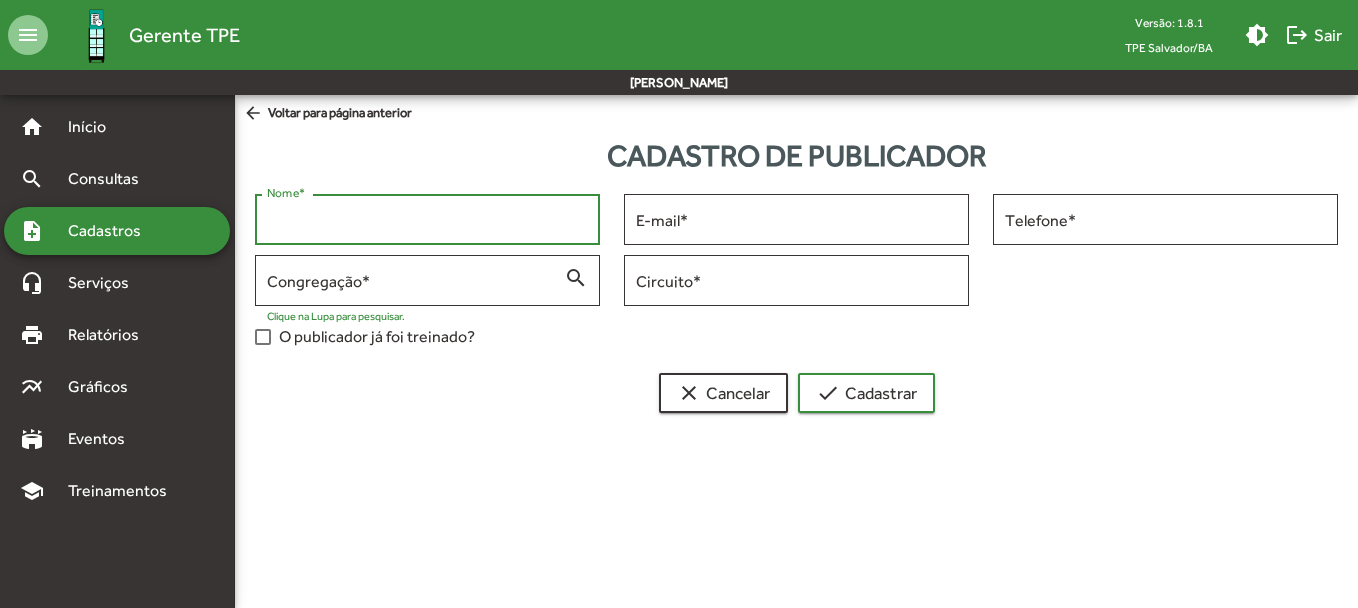 paste on "**********" 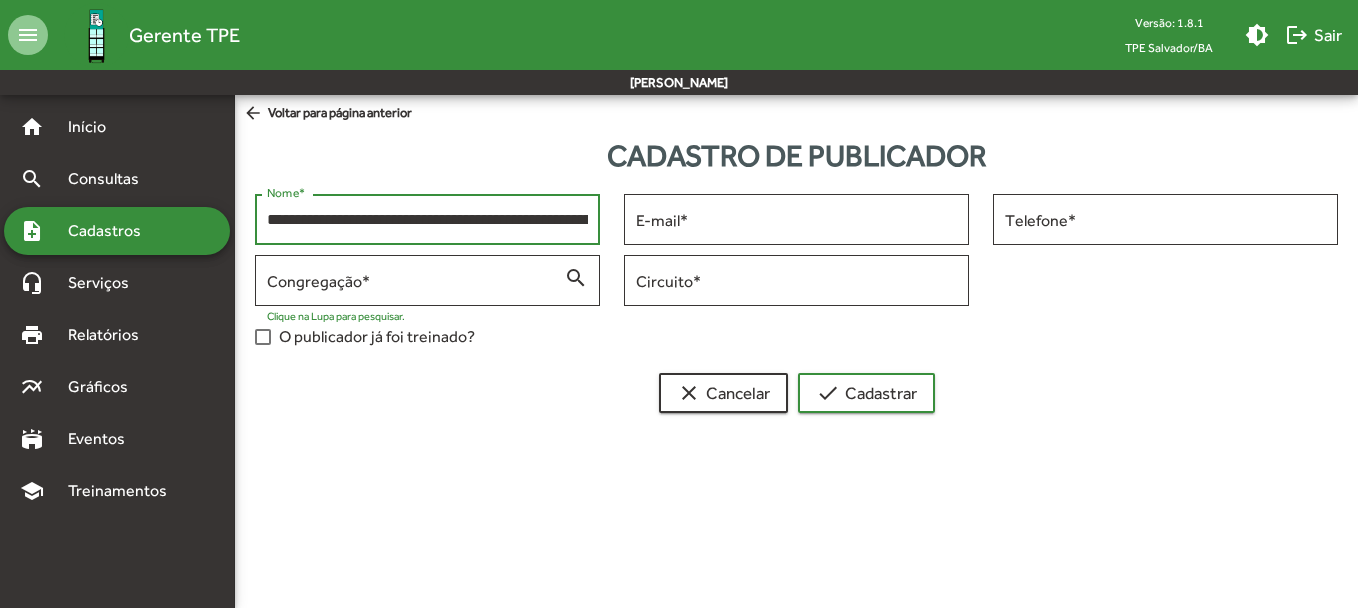 scroll, scrollTop: 0, scrollLeft: 159, axis: horizontal 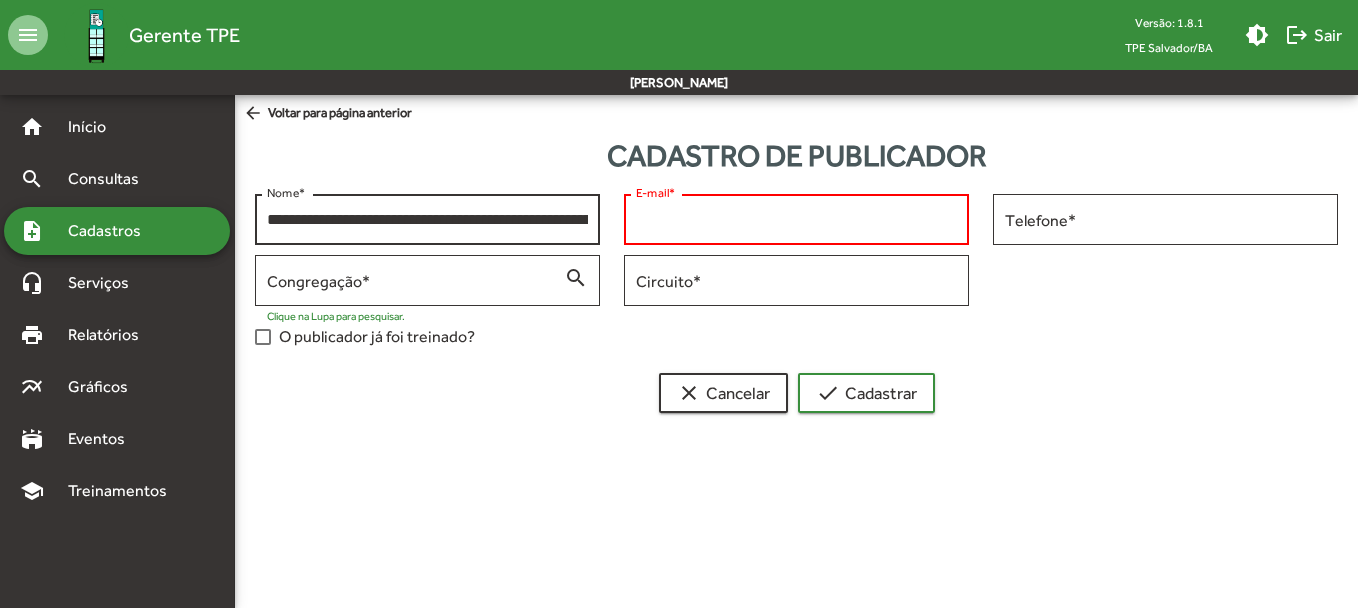 click on "**********" at bounding box center (427, 220) 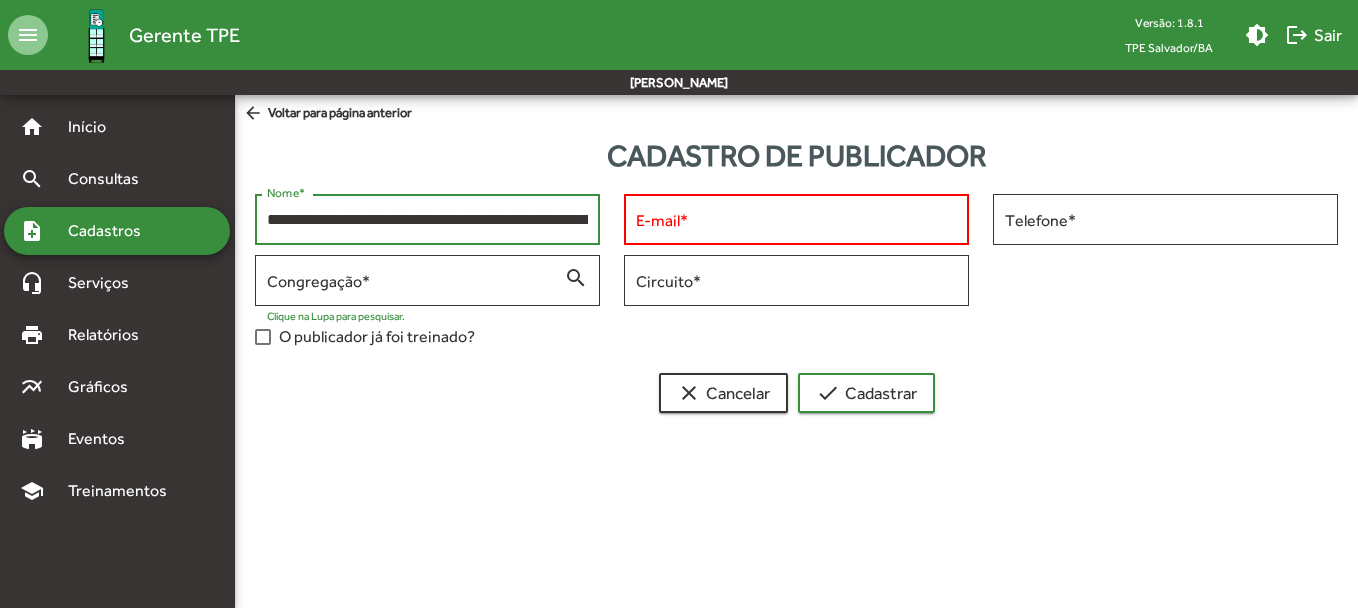 paste 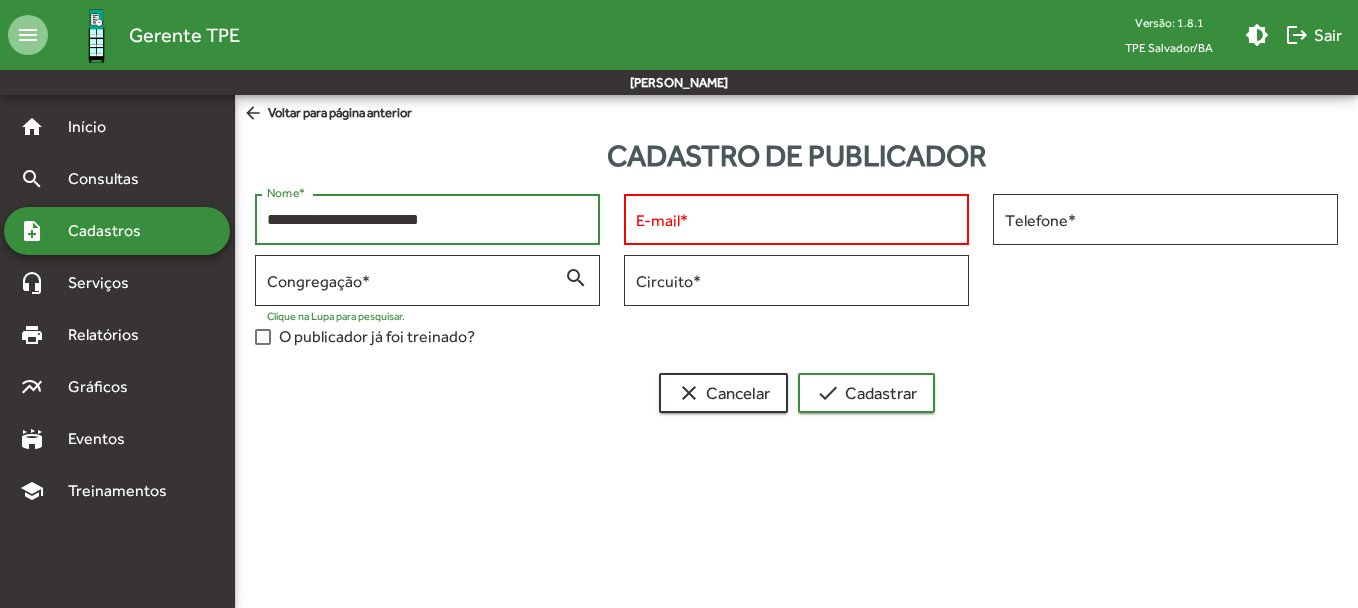 type on "**********" 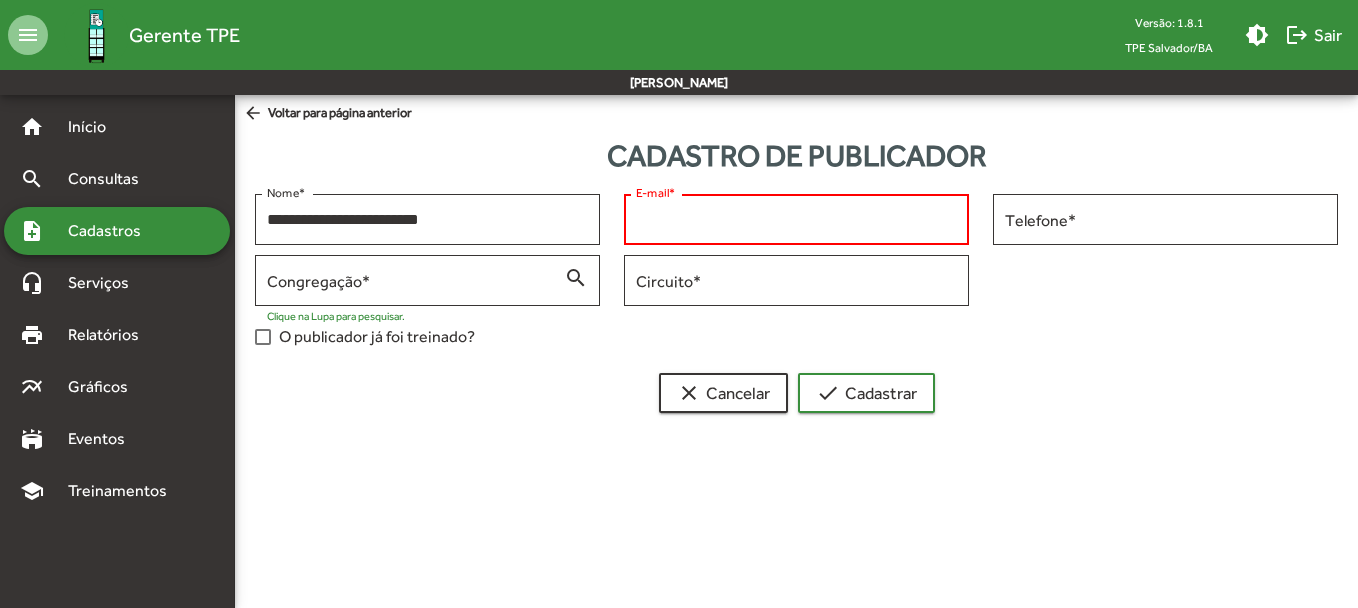 paste on "**********" 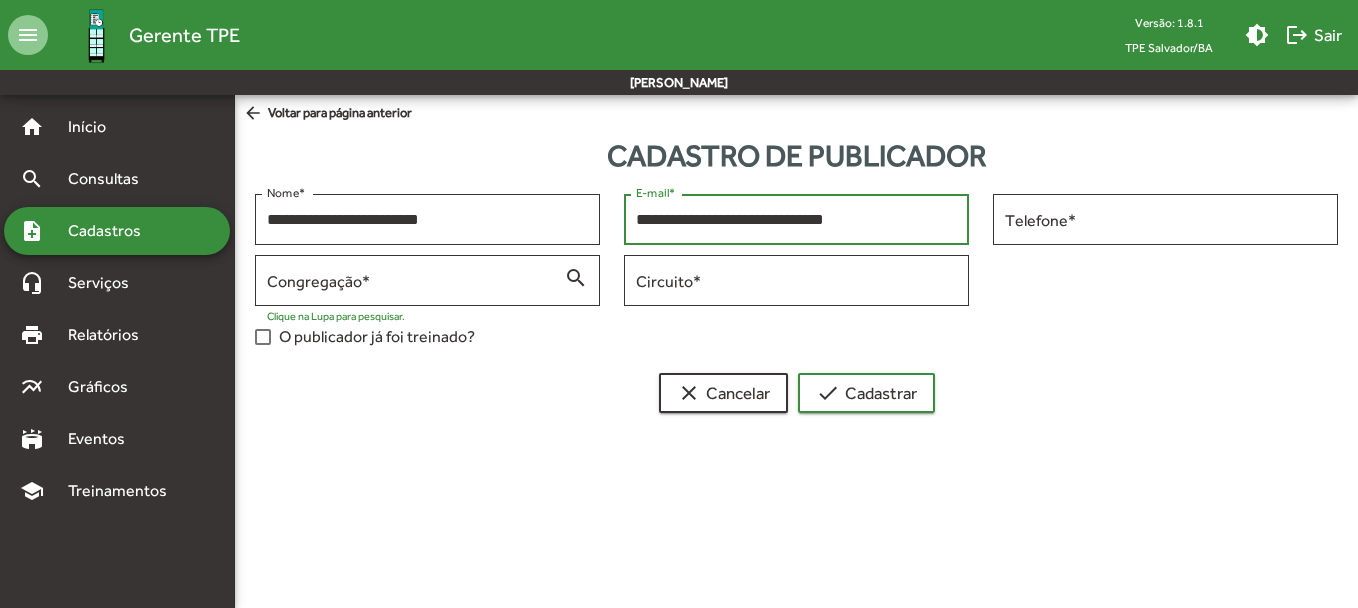 drag, startPoint x: 643, startPoint y: 219, endPoint x: 623, endPoint y: 211, distance: 21.540659 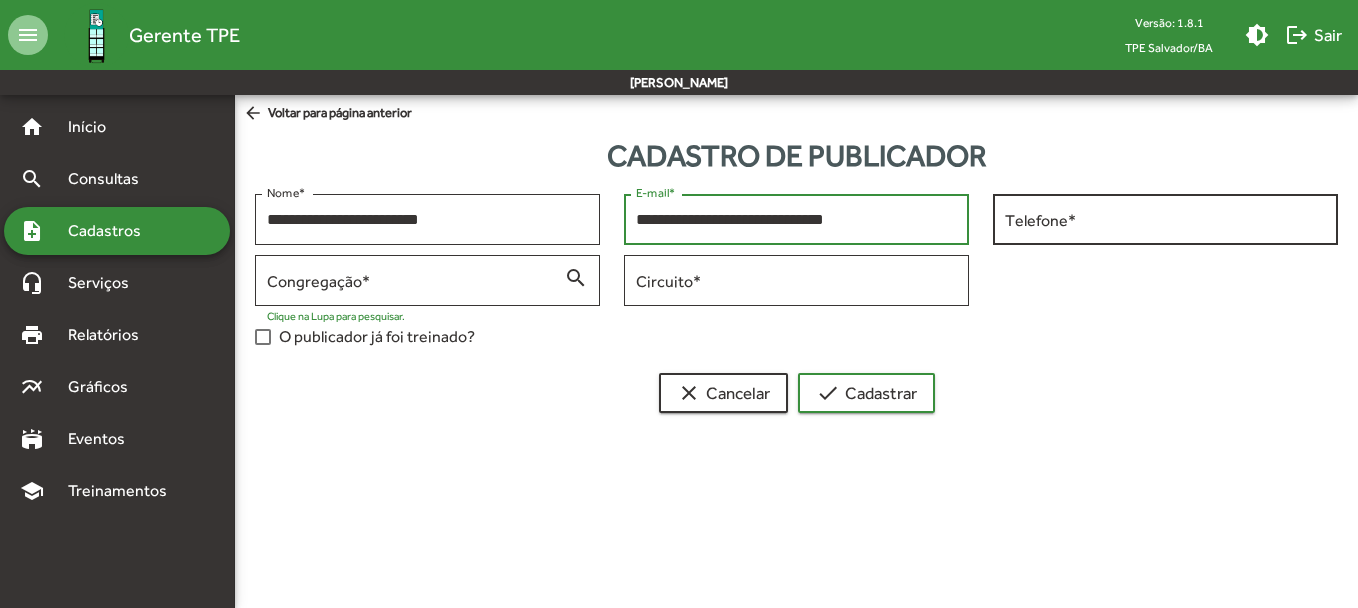 click on "Telefone  *" at bounding box center [1165, 220] 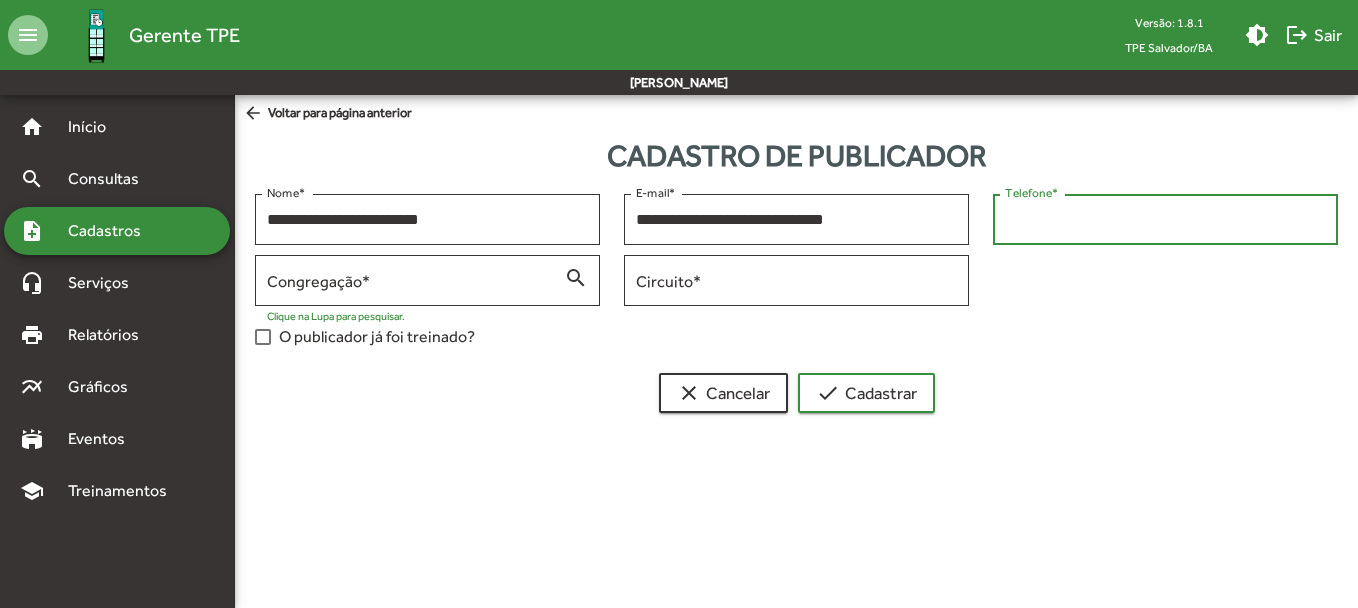 paste on "**********" 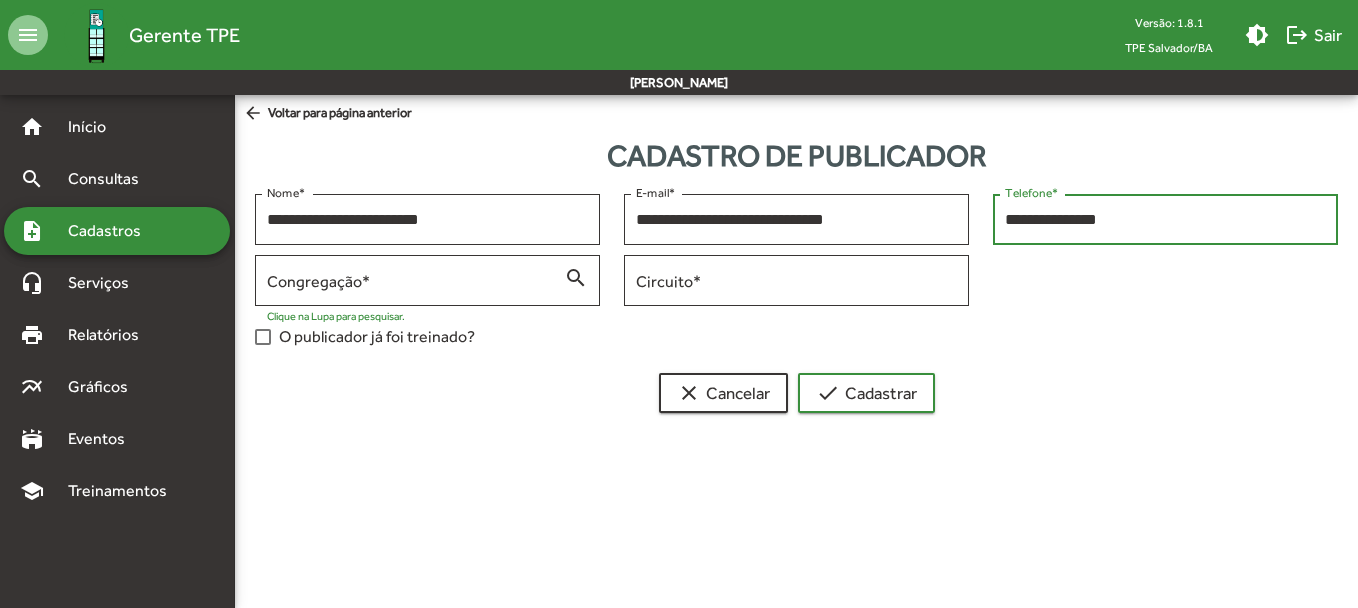 click on "**********" at bounding box center (1165, 220) 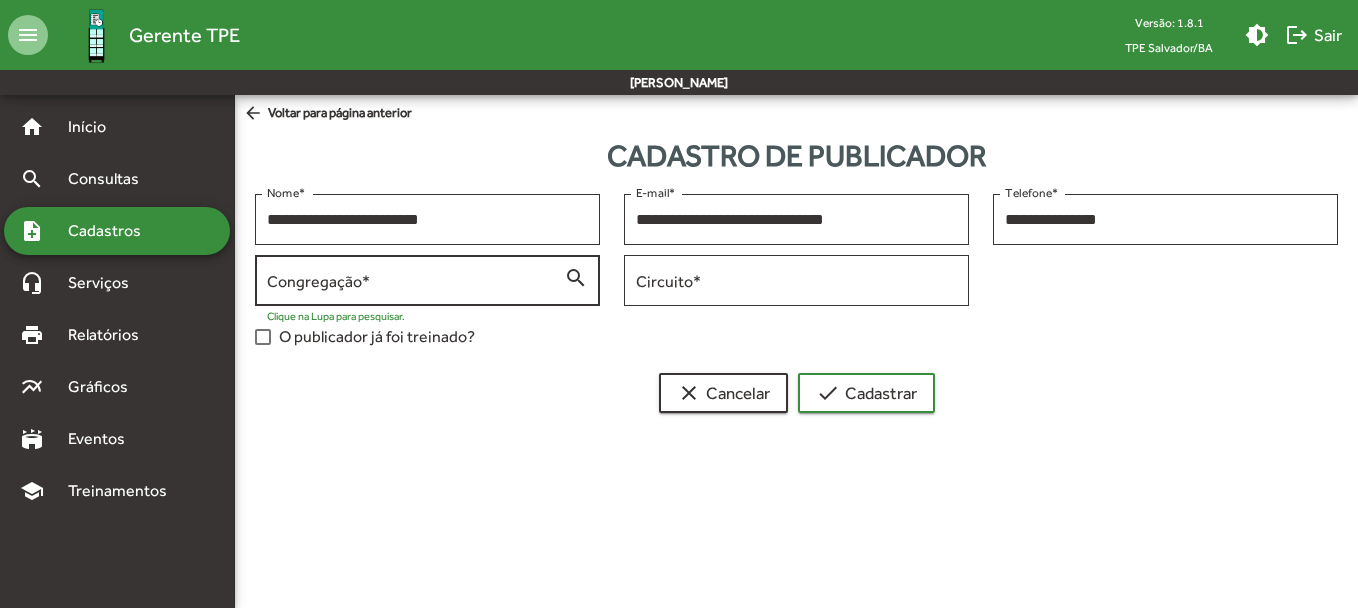 click on "search" at bounding box center [576, 277] 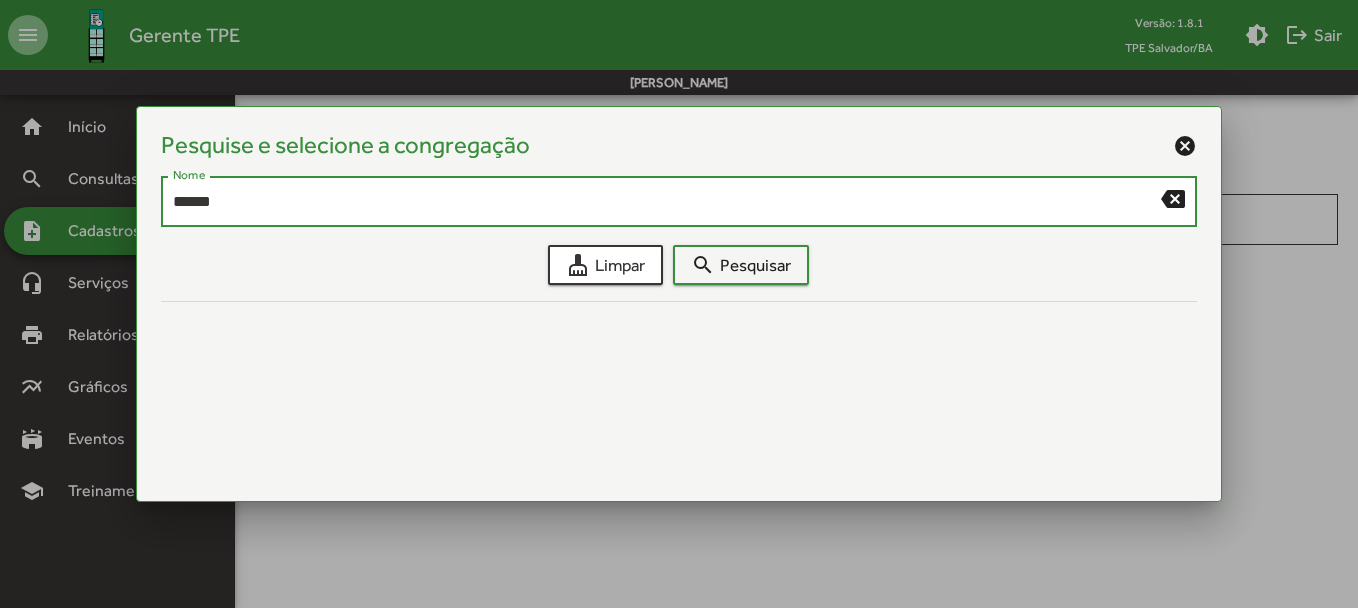 type on "******" 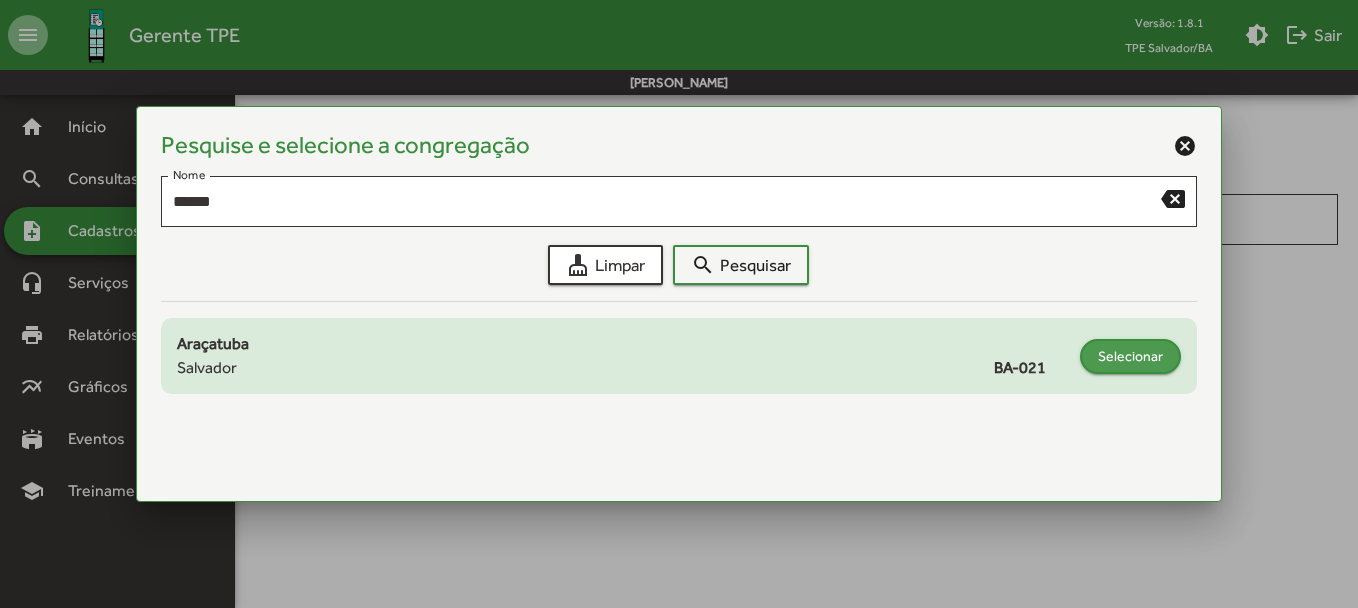click on "Selecionar" 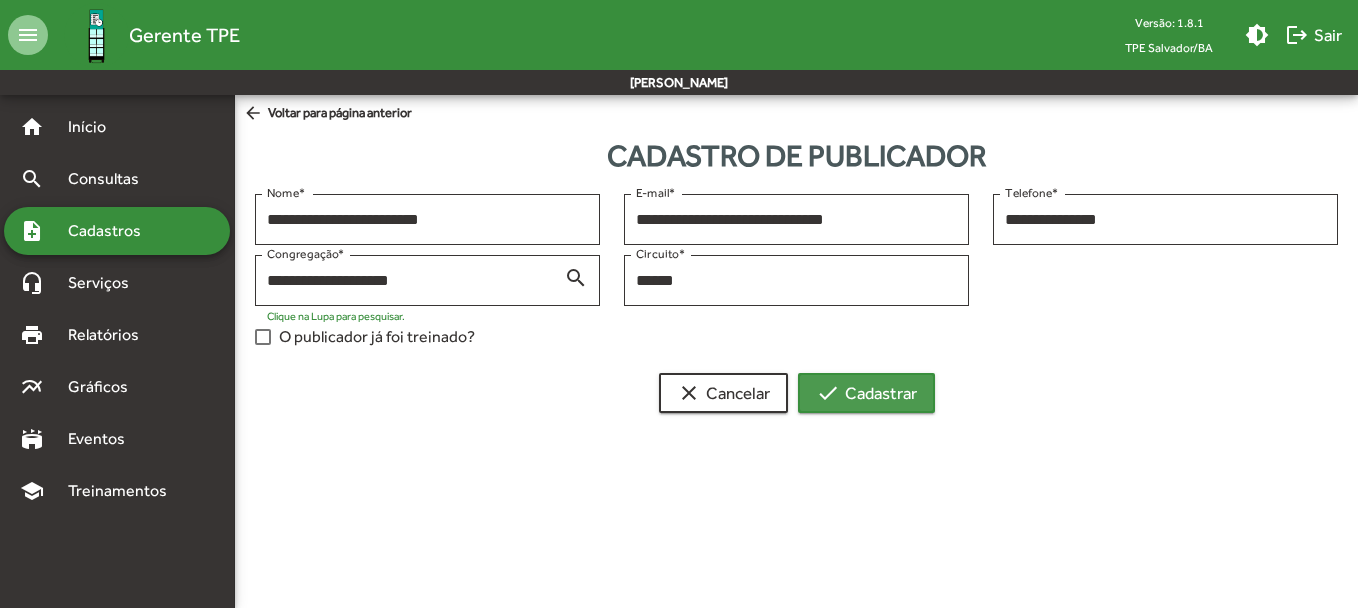 click on "check  Cadastrar" at bounding box center [866, 393] 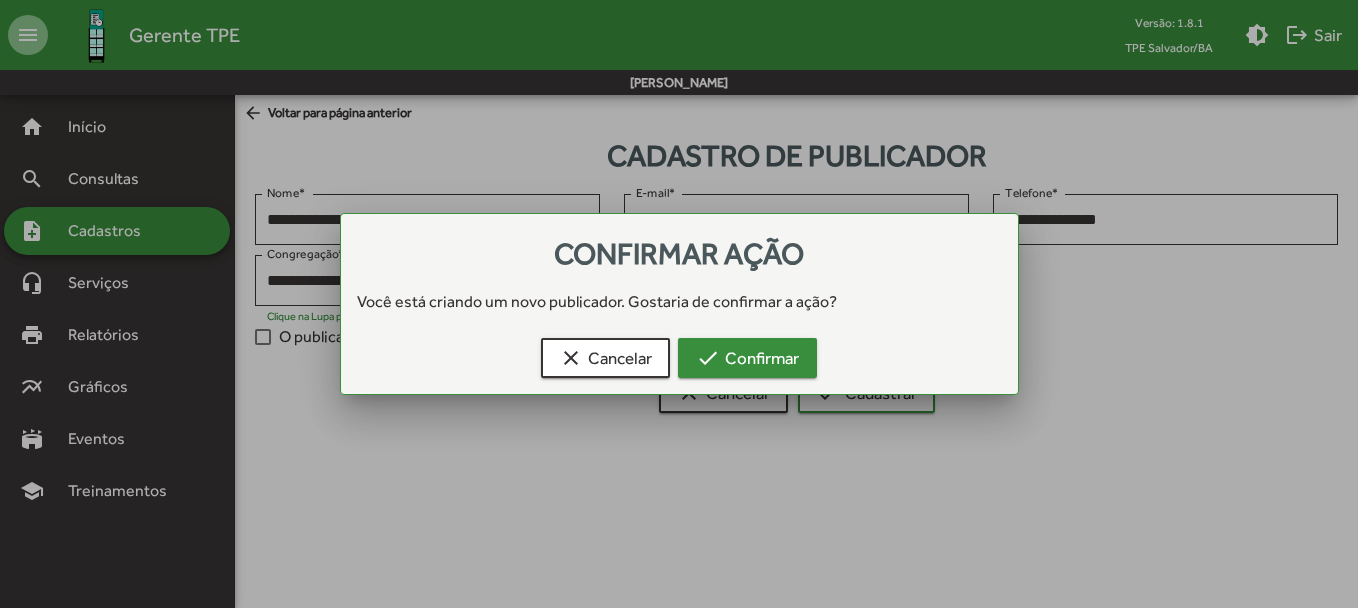 click on "check  Confirmar" at bounding box center (747, 358) 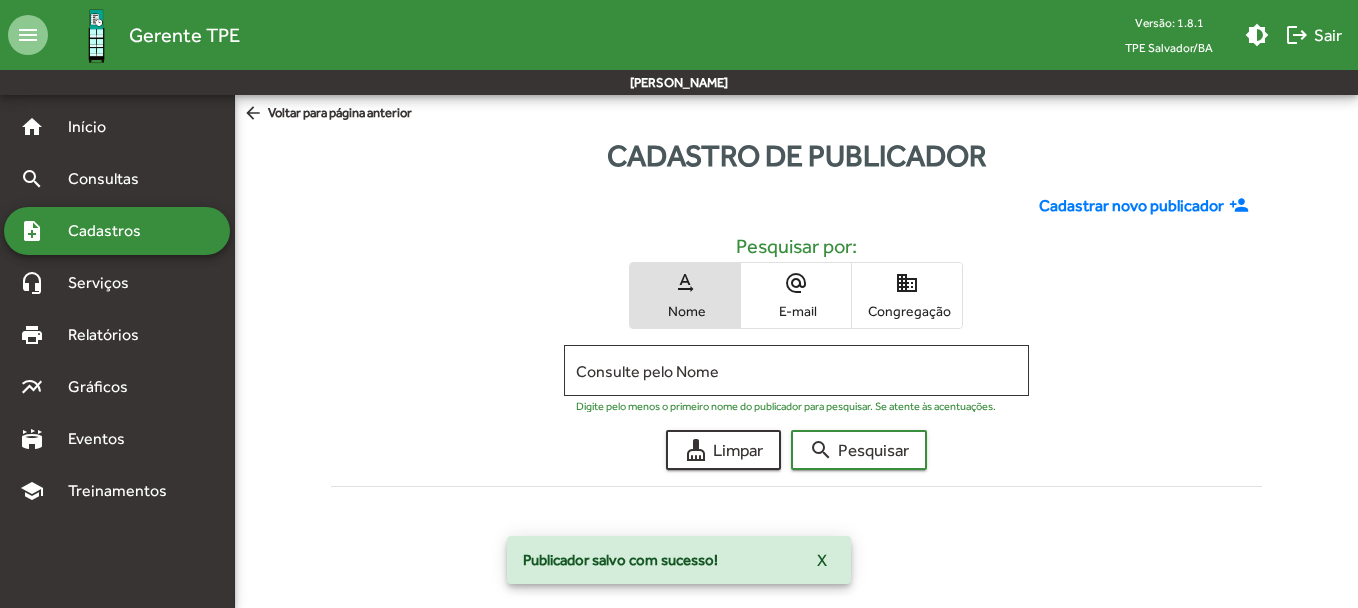 click on "Cadastros" at bounding box center [111, 231] 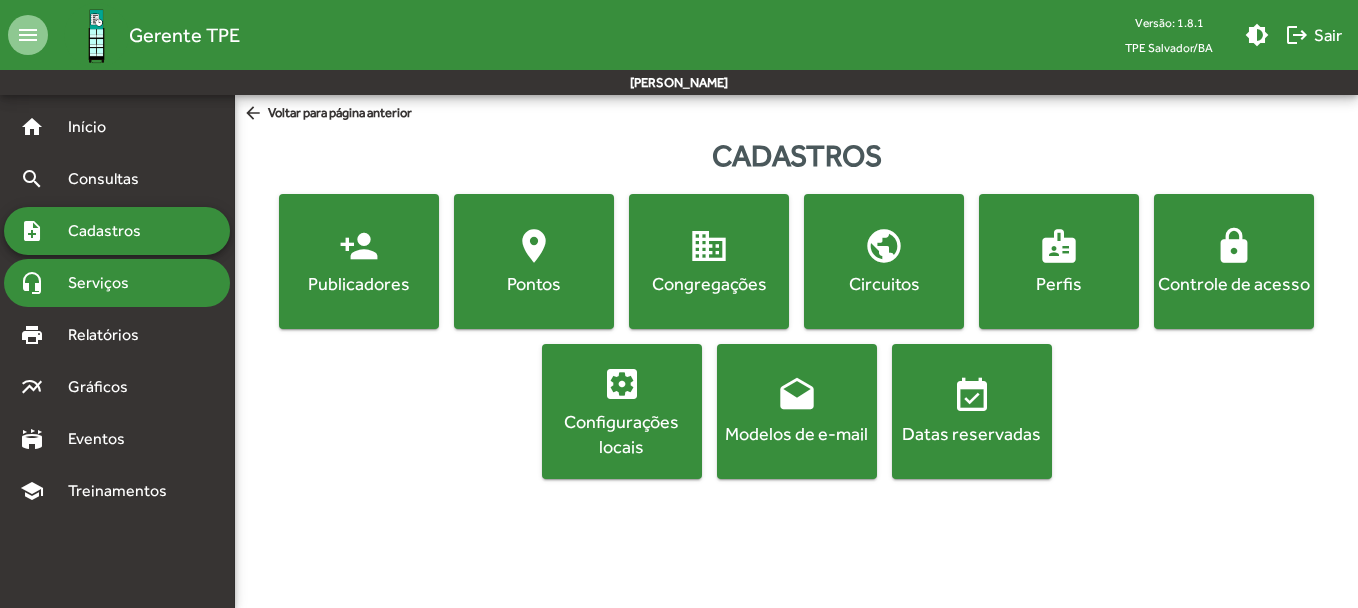 click on "Serviços" at bounding box center (106, 283) 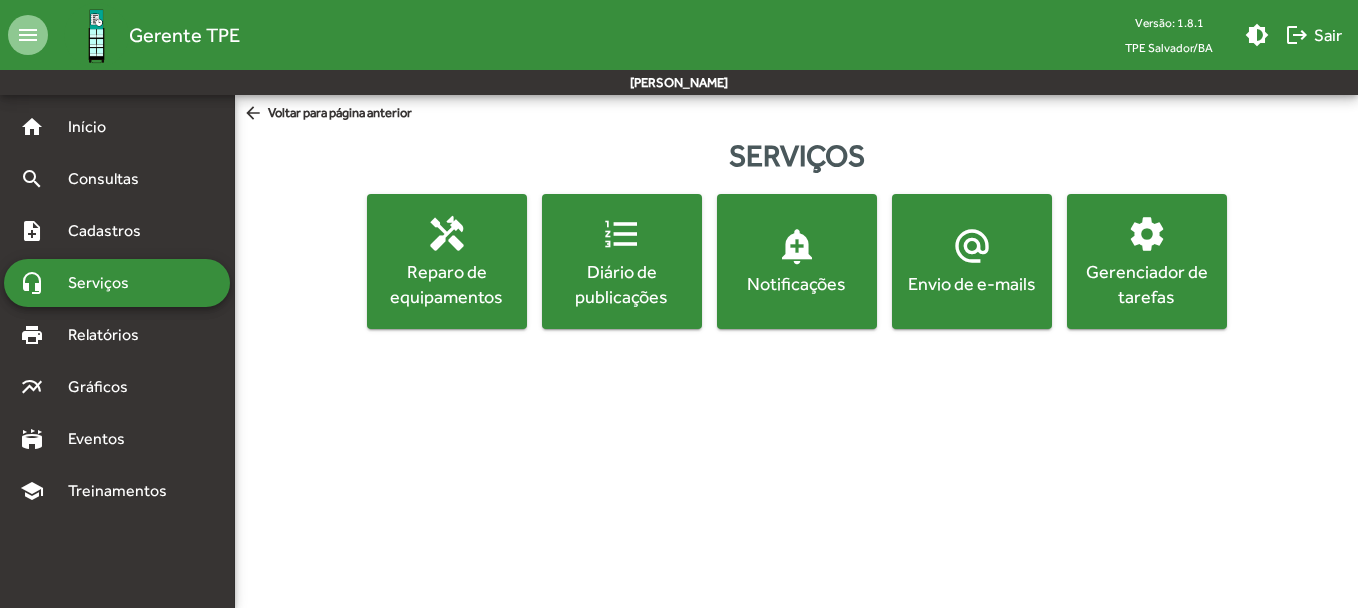 click on "alternate_email  Envio de e-mails" 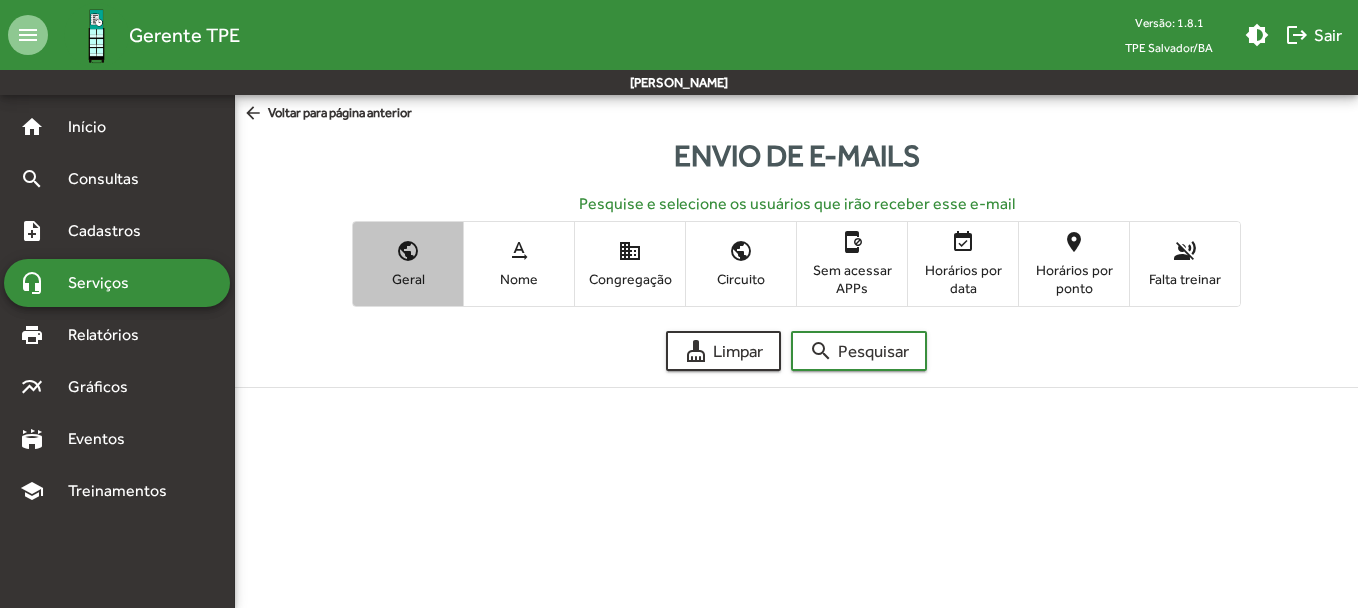 type 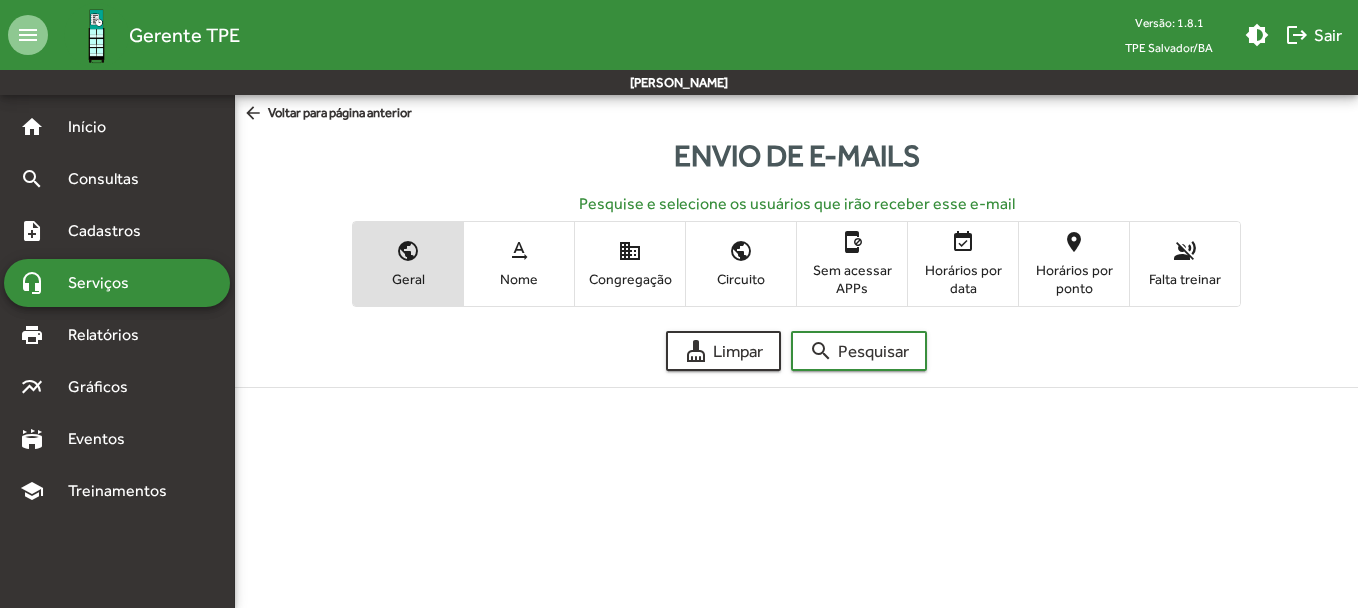 click on "public Geral text_rotation_none Nome domain Congregação public Circuito app_blocking Sem acessar APPs event_available Horários por data location_on Horários por ponto voice_over_off Falta treinar" 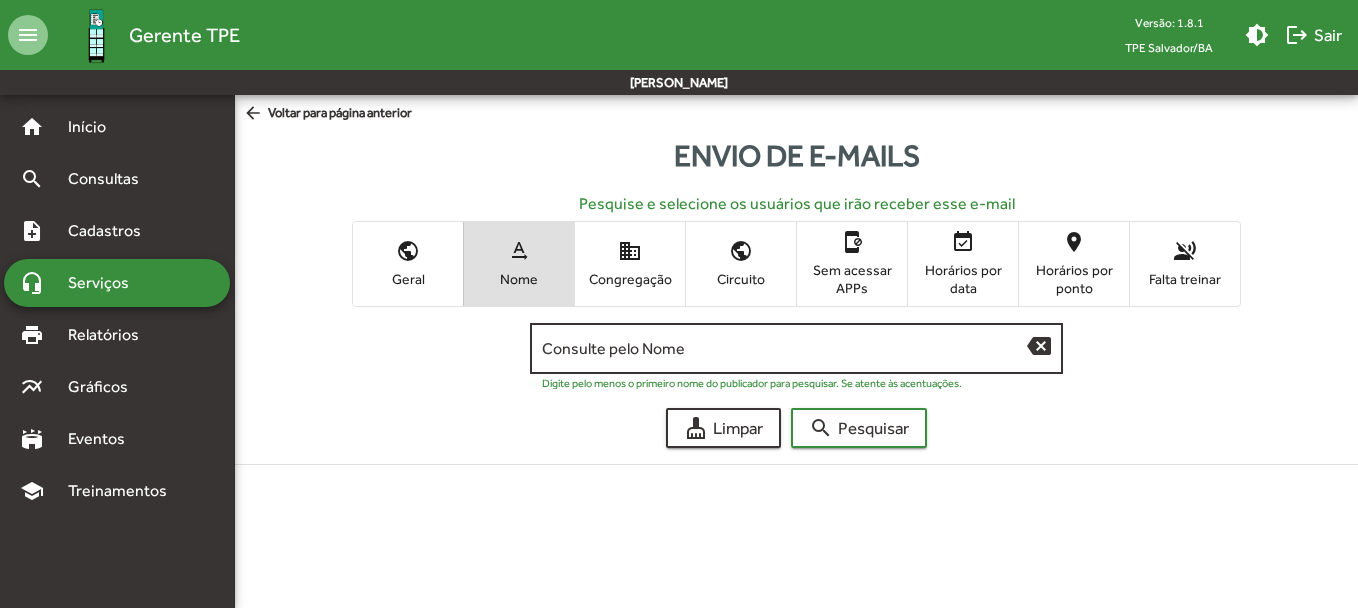 click on "Consulte pelo Nome" 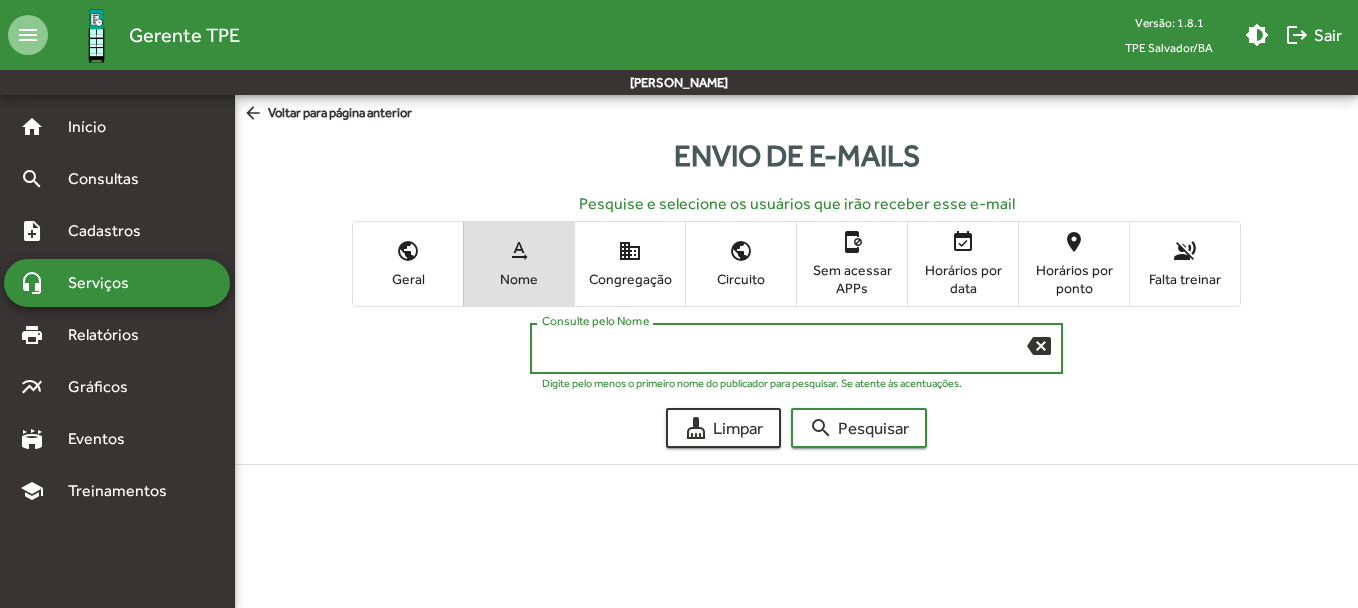 paste on "**********" 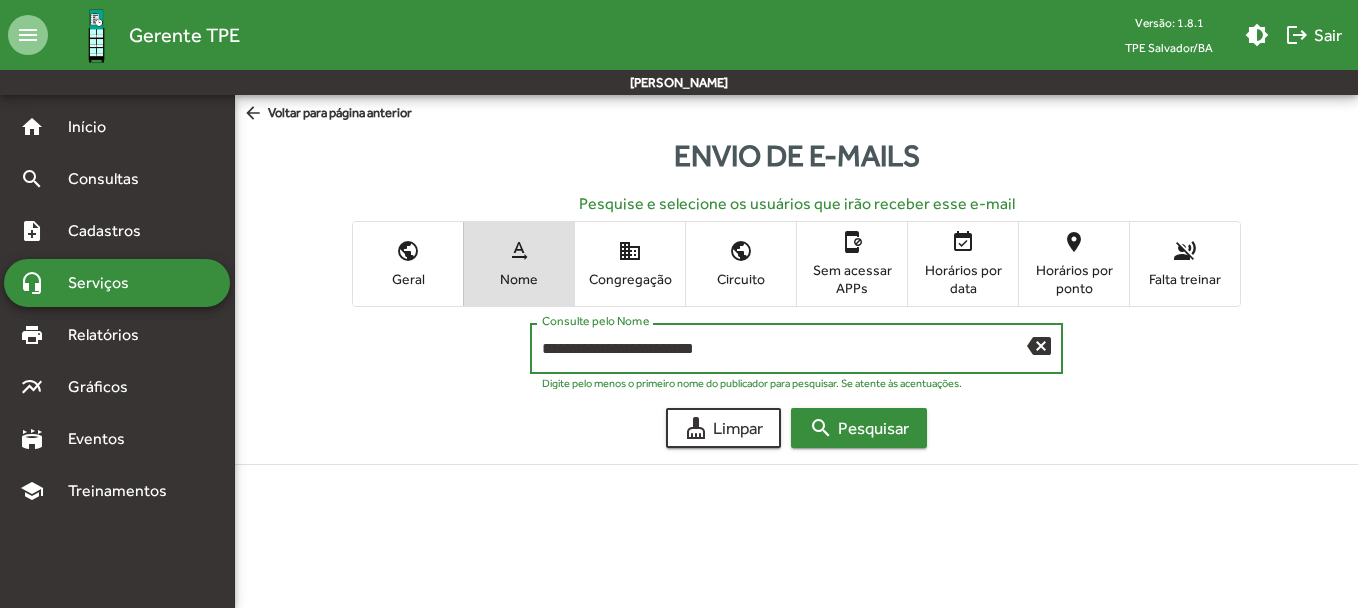 type on "**********" 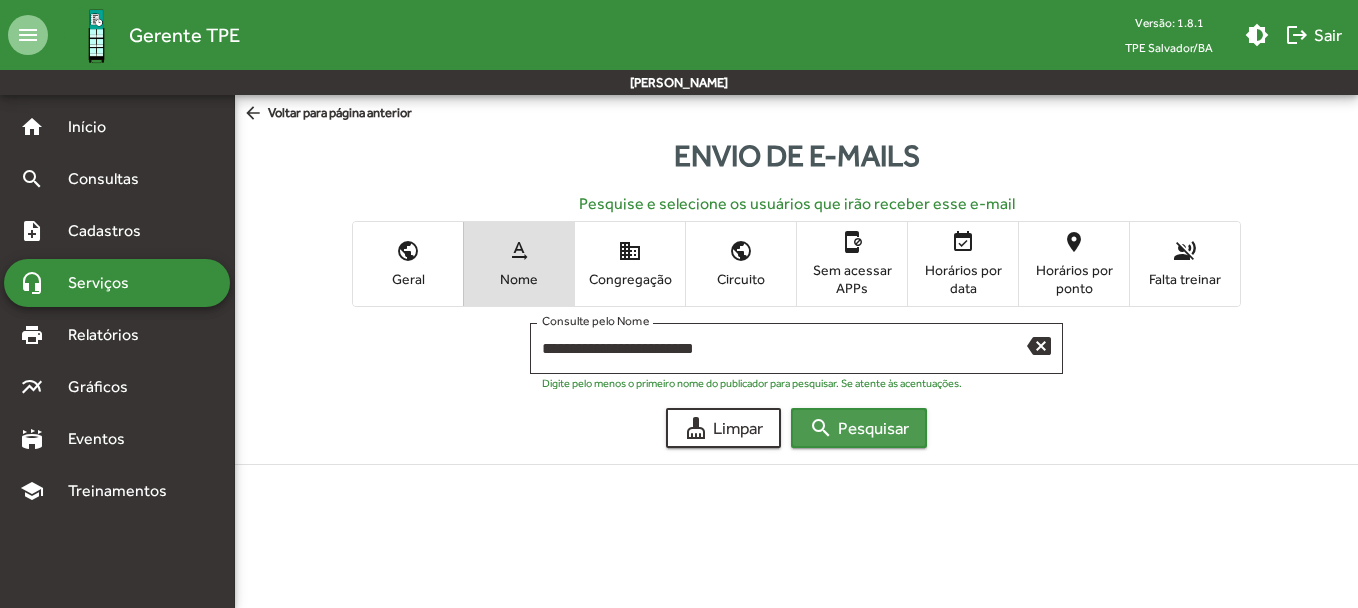 click on "search  Pesquisar" 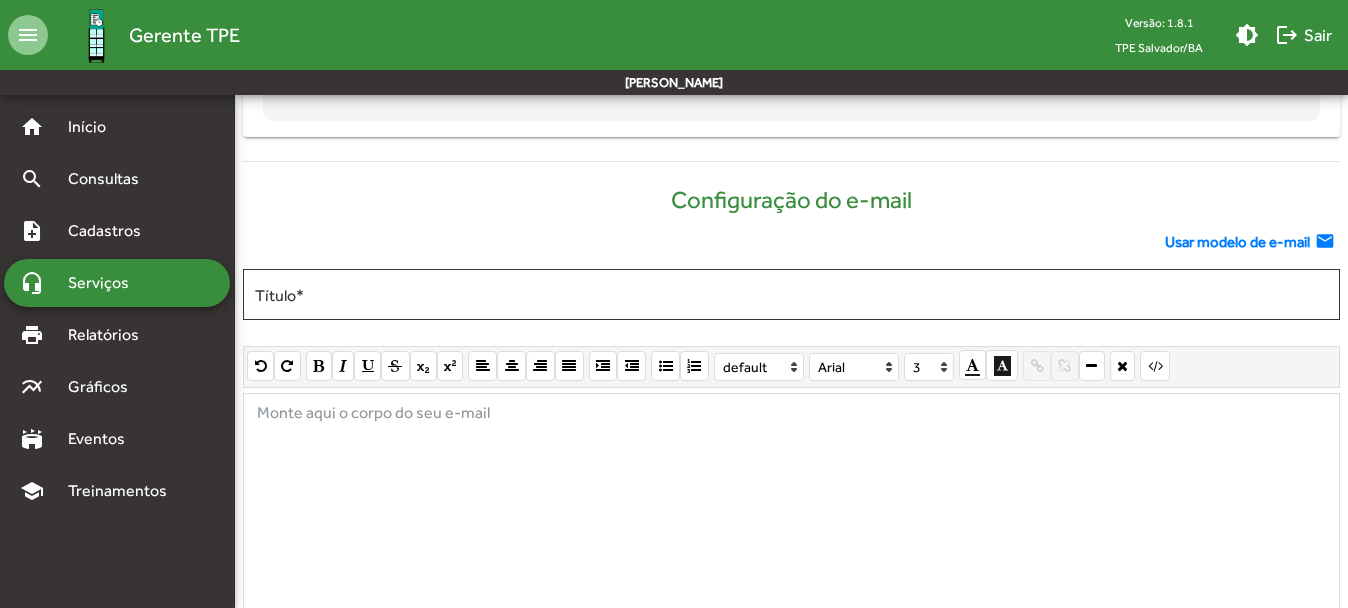 scroll, scrollTop: 1000, scrollLeft: 0, axis: vertical 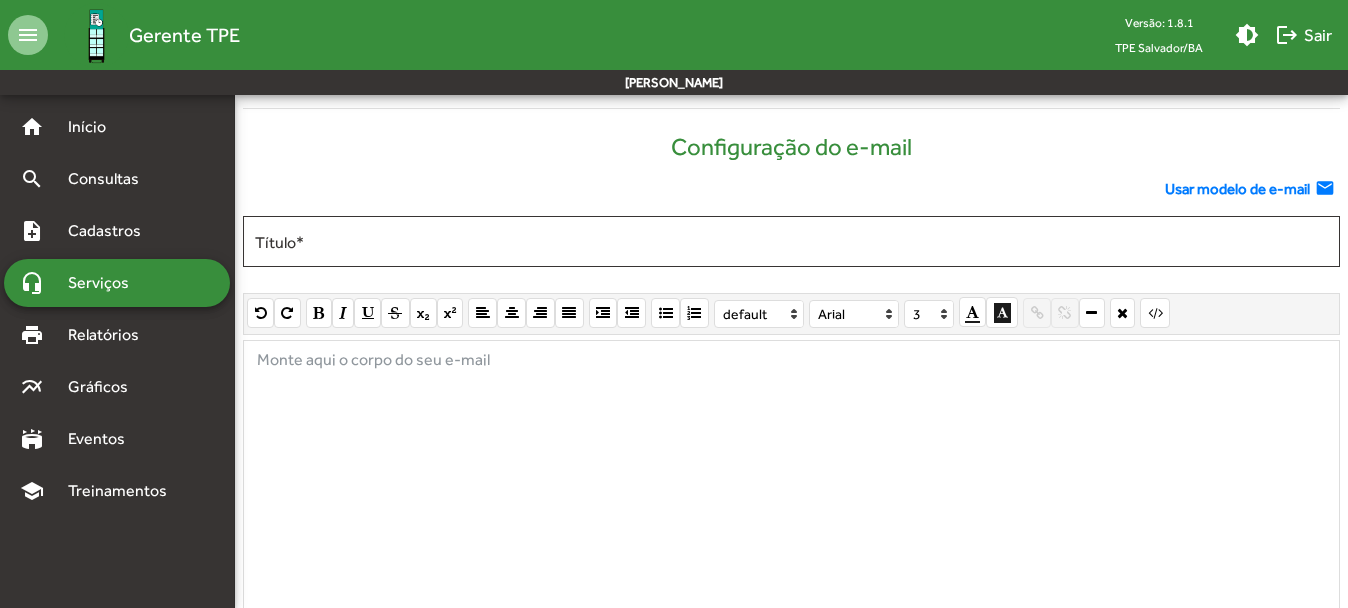 click on "Usar modelo de e-mail" 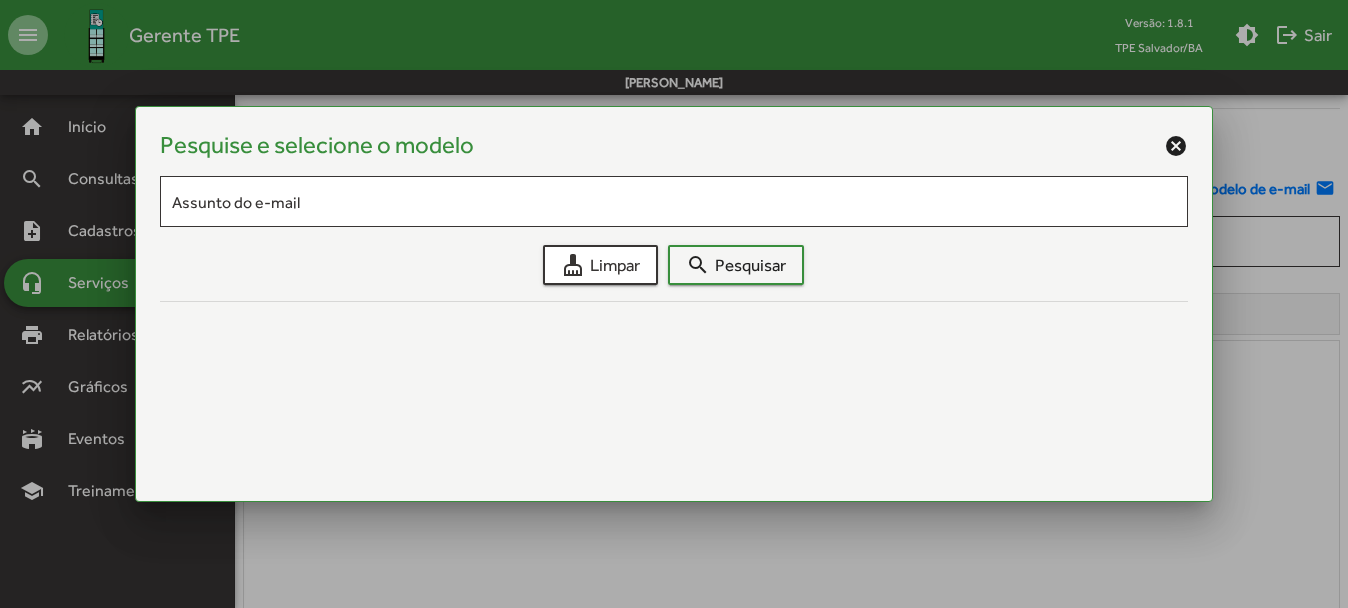 scroll, scrollTop: 0, scrollLeft: 0, axis: both 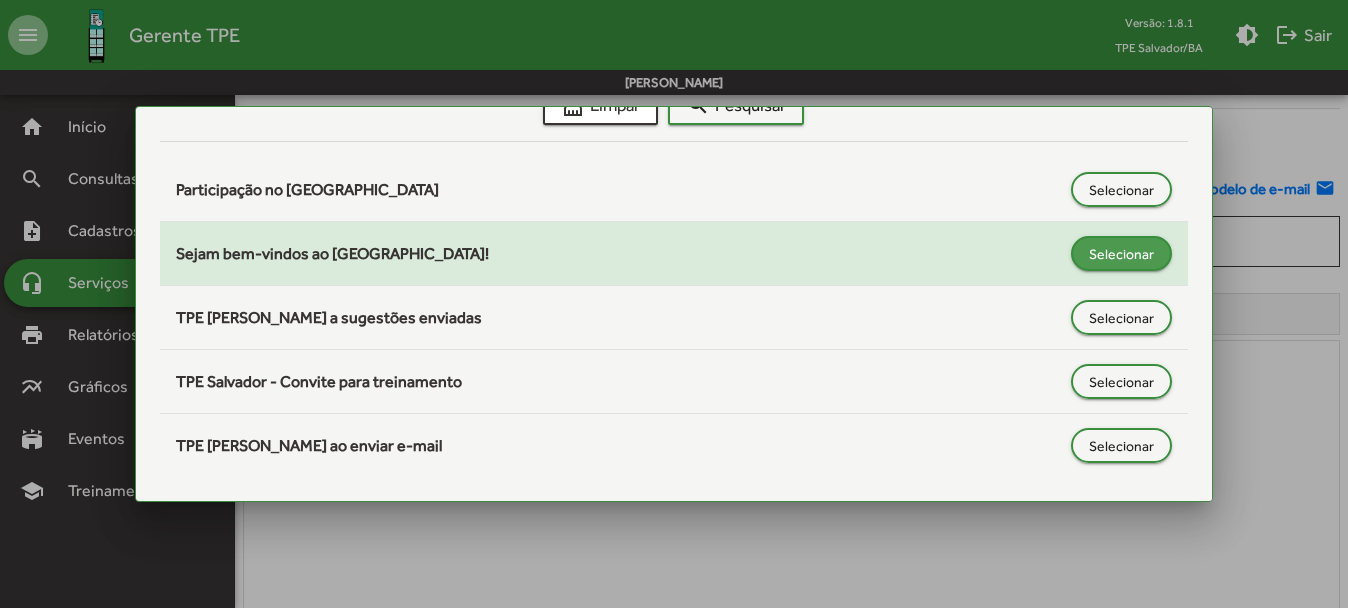 click on "Selecionar" 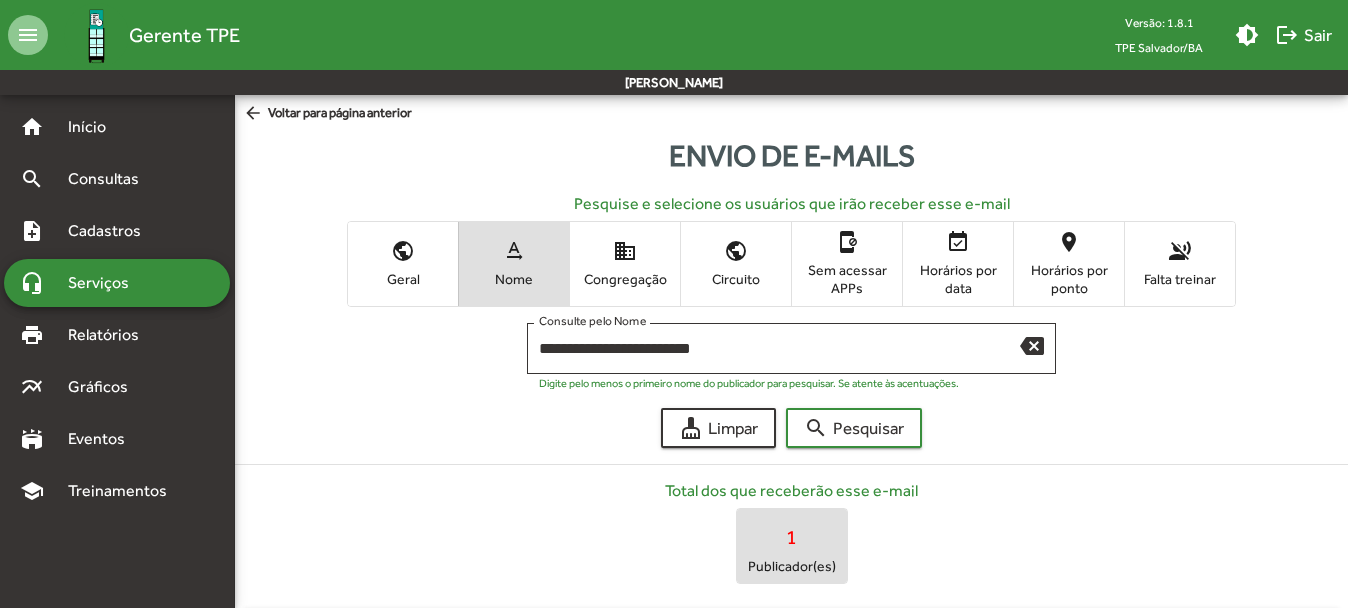 scroll, scrollTop: 1000, scrollLeft: 0, axis: vertical 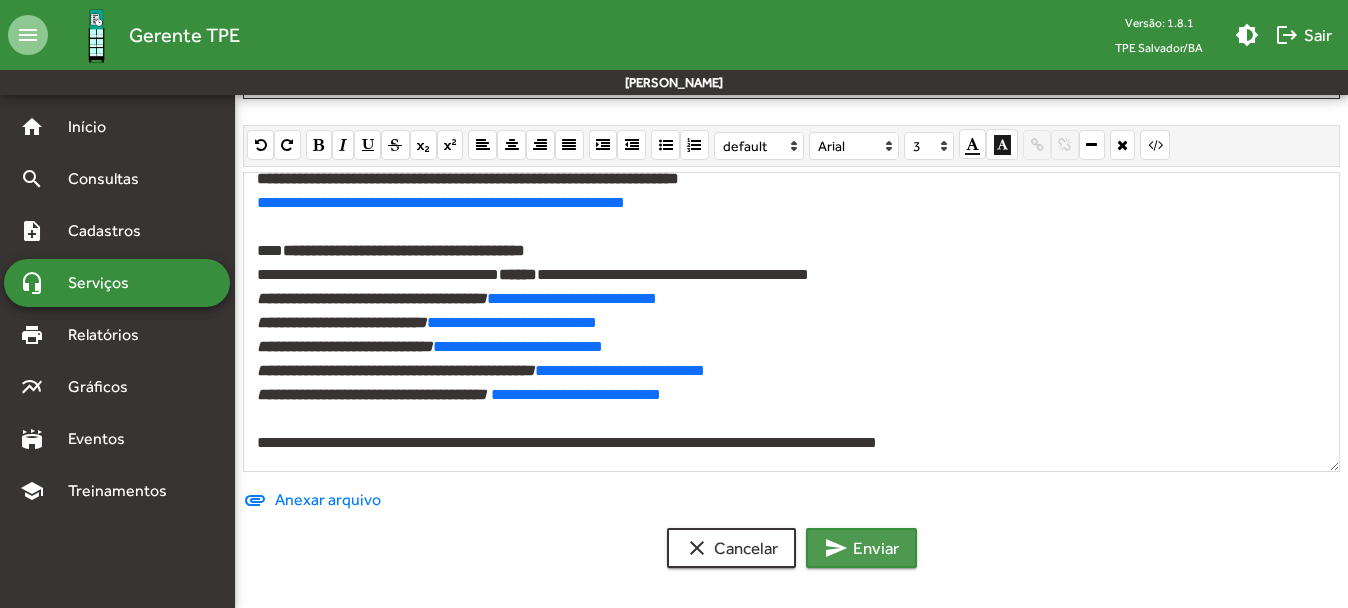 click on "send  Enviar" 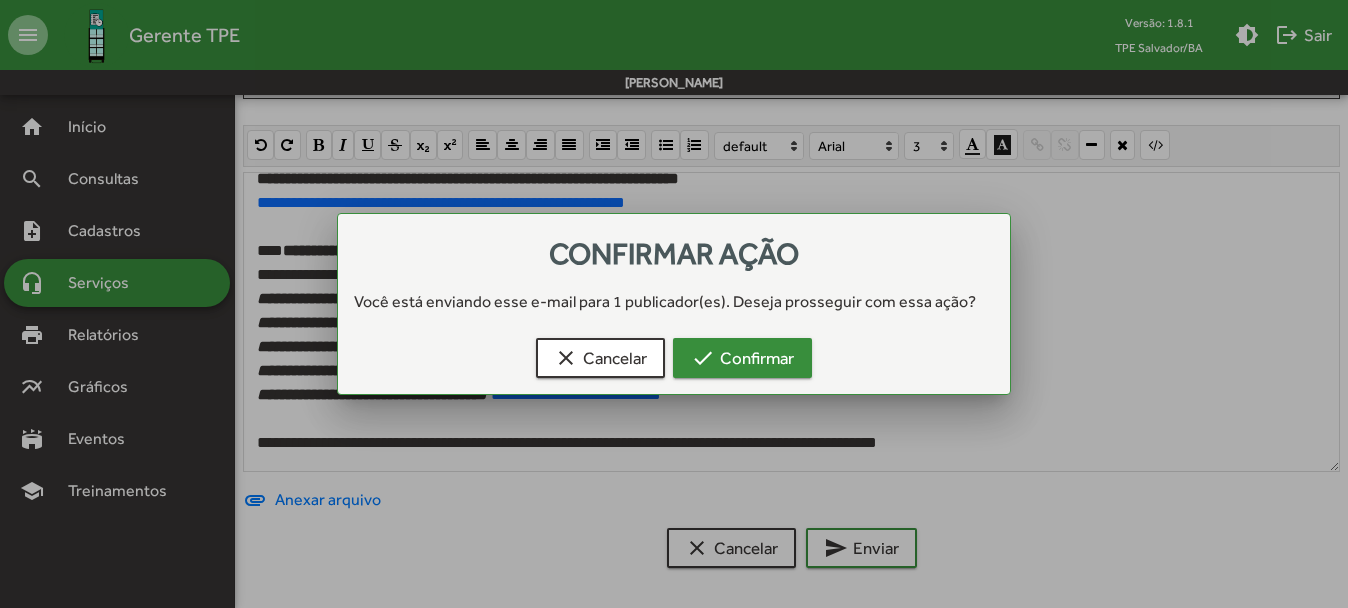 click on "check  Confirmar" at bounding box center (742, 358) 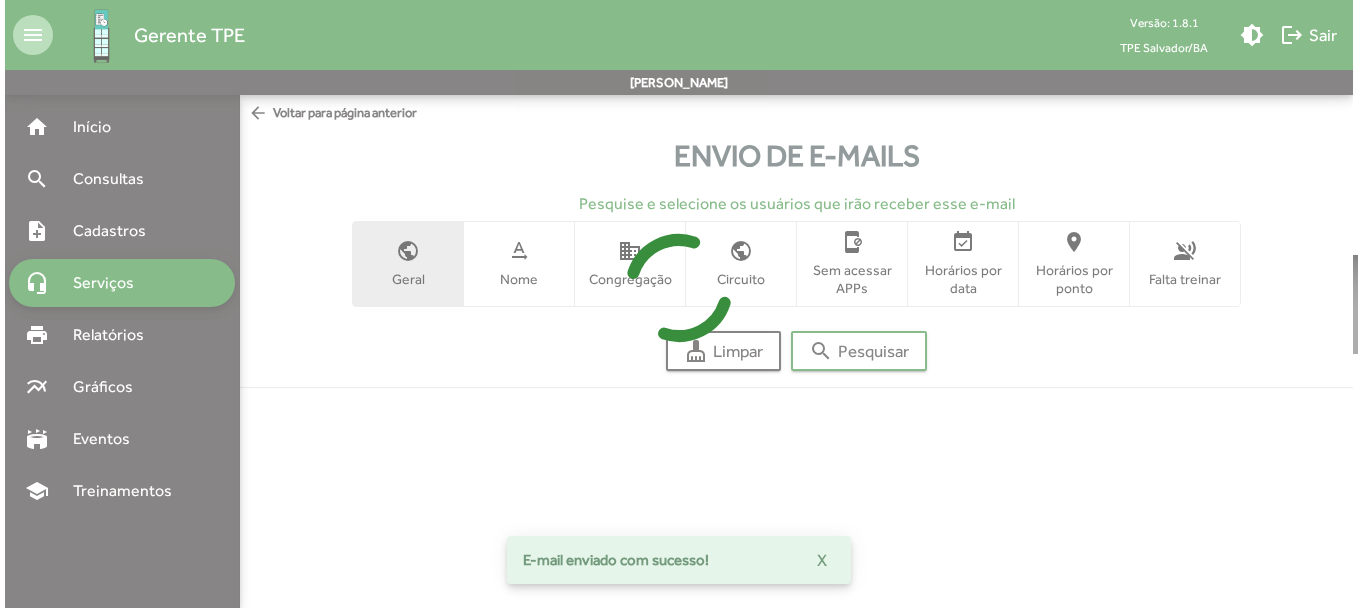 scroll, scrollTop: 0, scrollLeft: 0, axis: both 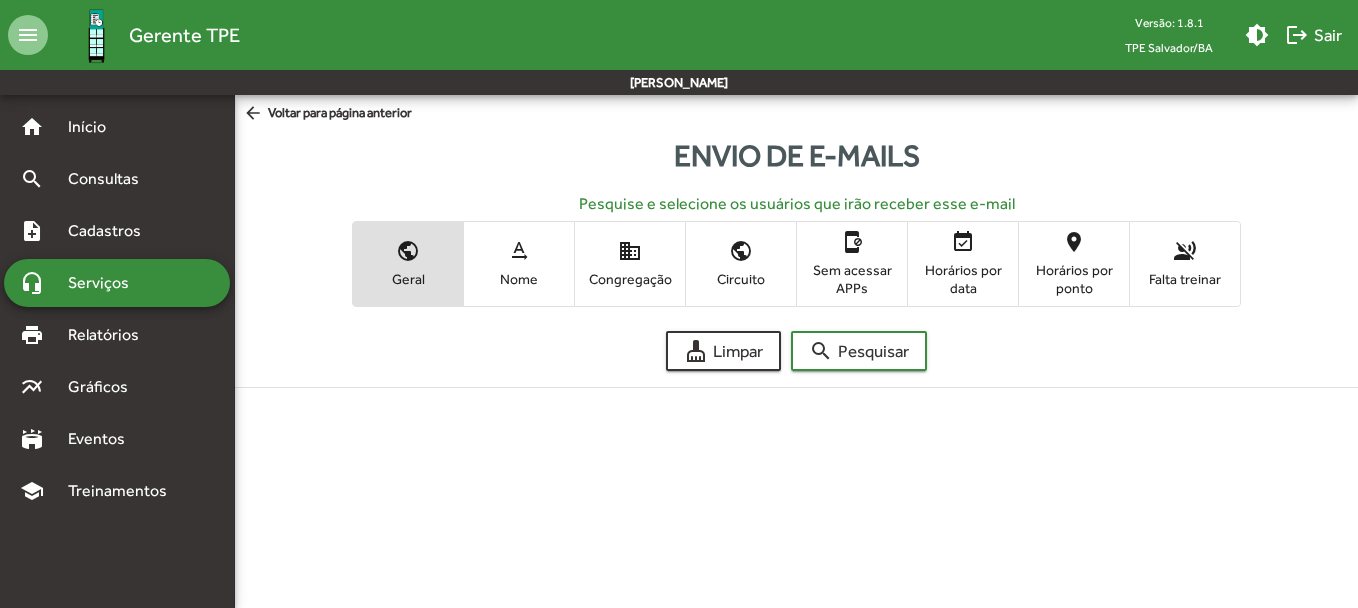 click on "Envio de e-mails  Pesquise e selecione os usuários que irão receber esse e-mail public Geral text_rotation_none Nome domain Congregação public Circuito app_blocking Sem acessar APPs event_available Horários por data location_on Horários por ponto voice_over_off Falta treinar cleaning_services  Limpar  search  Pesquisar  Total dos que receberão esse e-mail 0 Publicador(es)  Publicadores que irão receber esse e-mail  check_box Marcar todos check_box_outline_blank Desmarcar todos Filtrar publicador Configuração do e-mail Usar modelo de e-mail email Título  * default   Heading 1   Heading 2   Heading 3   Heading 4   Heading 5   Heading 6   Heading 7   Paragraph   Predefined   Standard   default  Arial   Arial   Times New Roman   Calibri  3   1   2   3   4   5   6   7  ******* ******* Monte aqui o corpo do seu e-mail attachment Anexar arquivo clear  Cancelar  send  Enviar" 